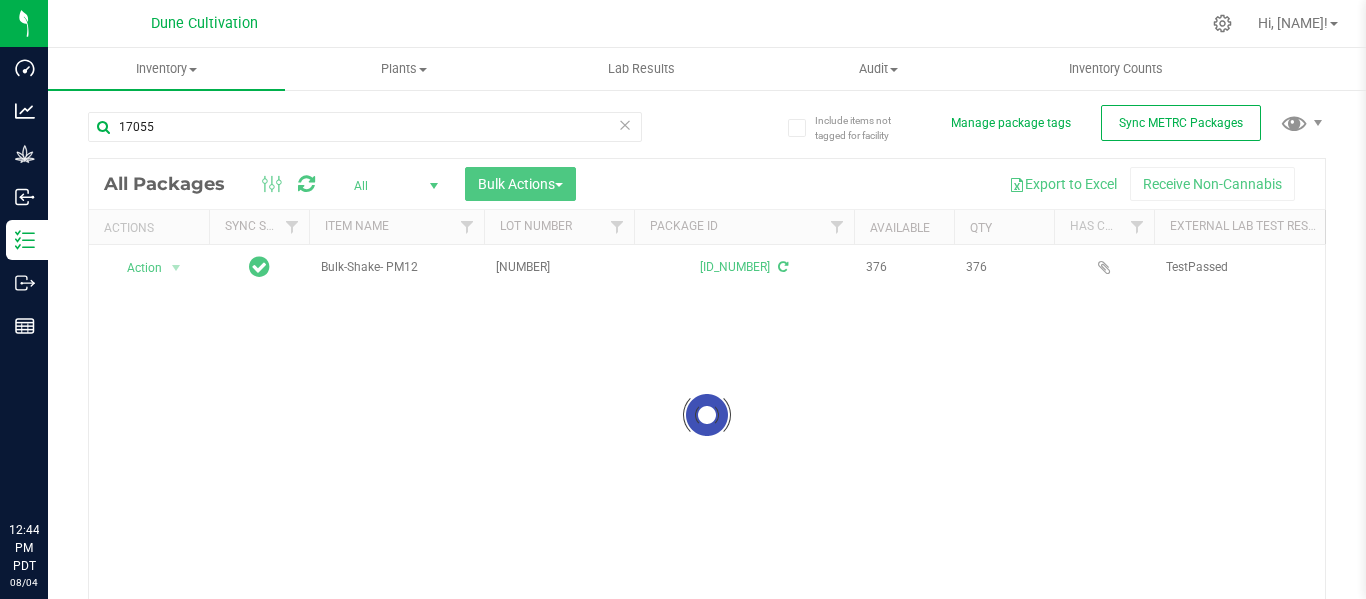 scroll, scrollTop: 0, scrollLeft: 0, axis: both 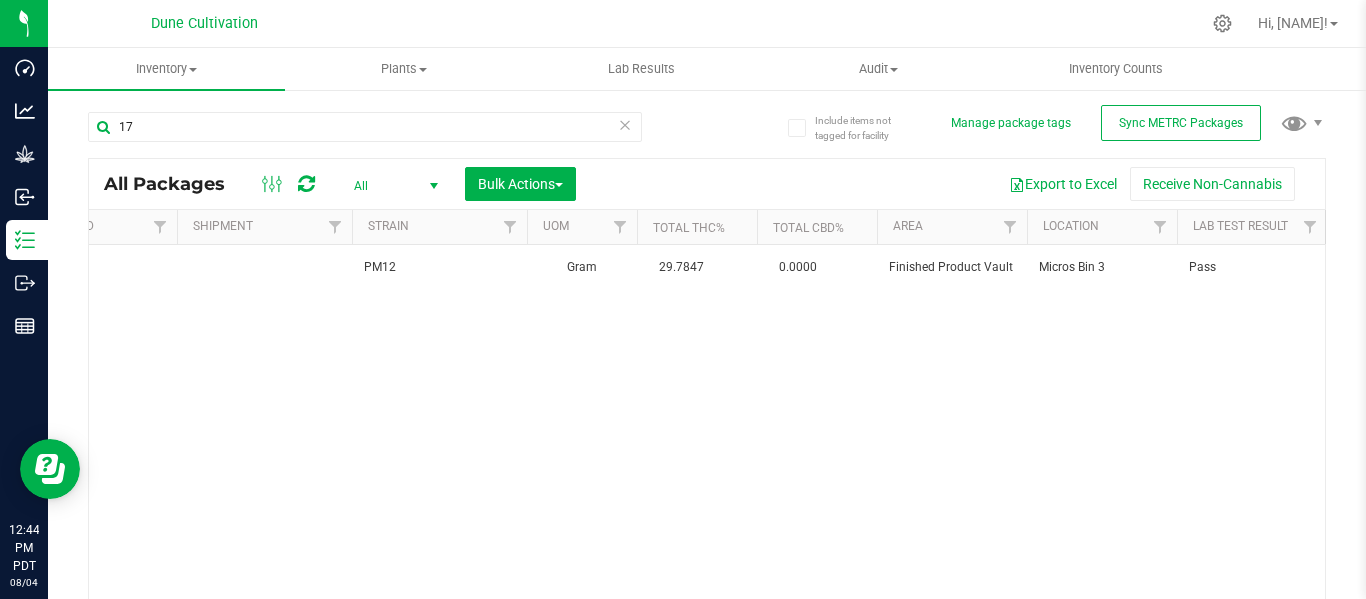 type on "1" 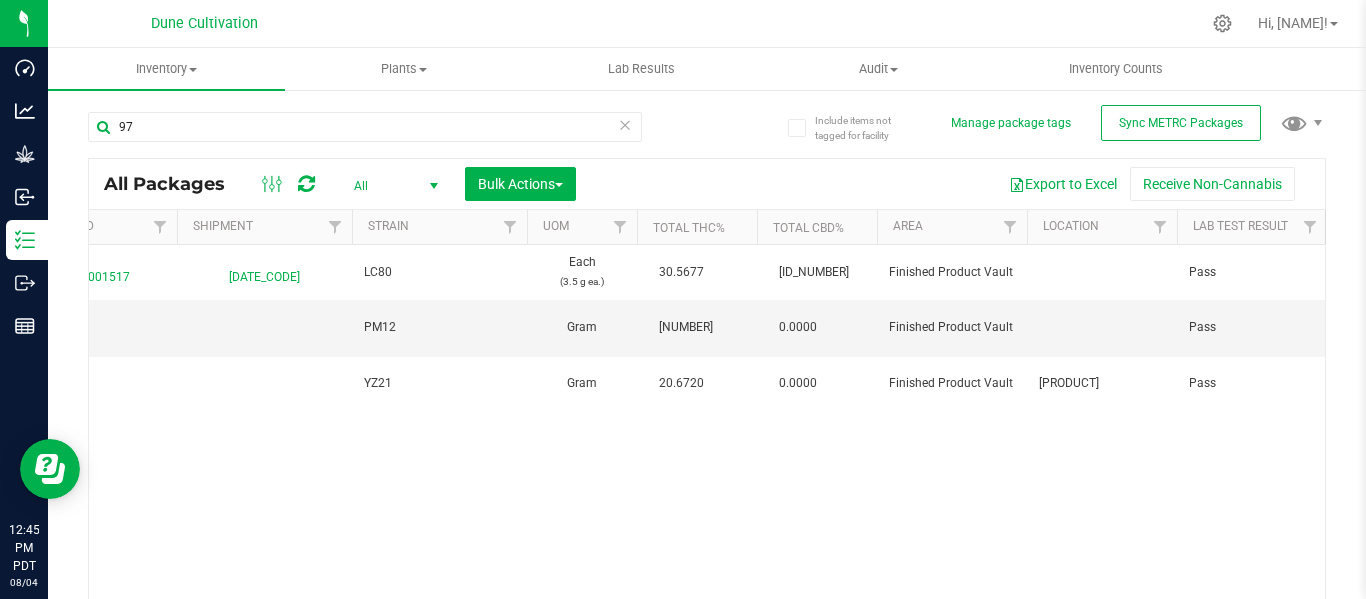 type on "9" 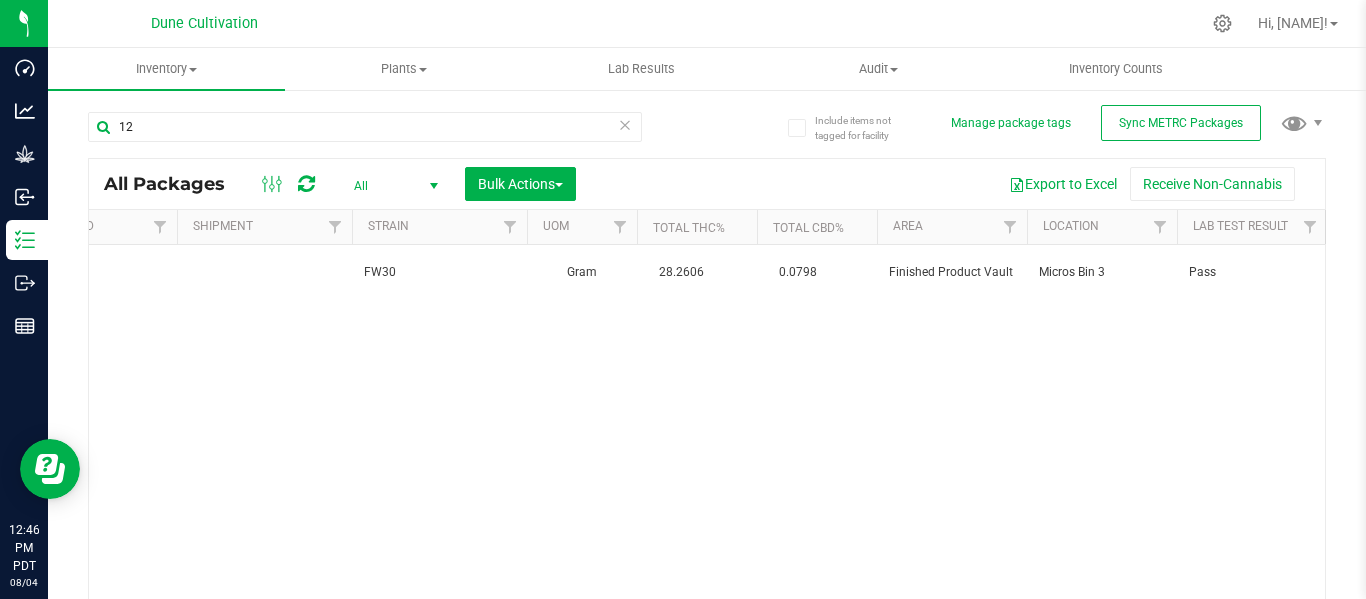 type on "1" 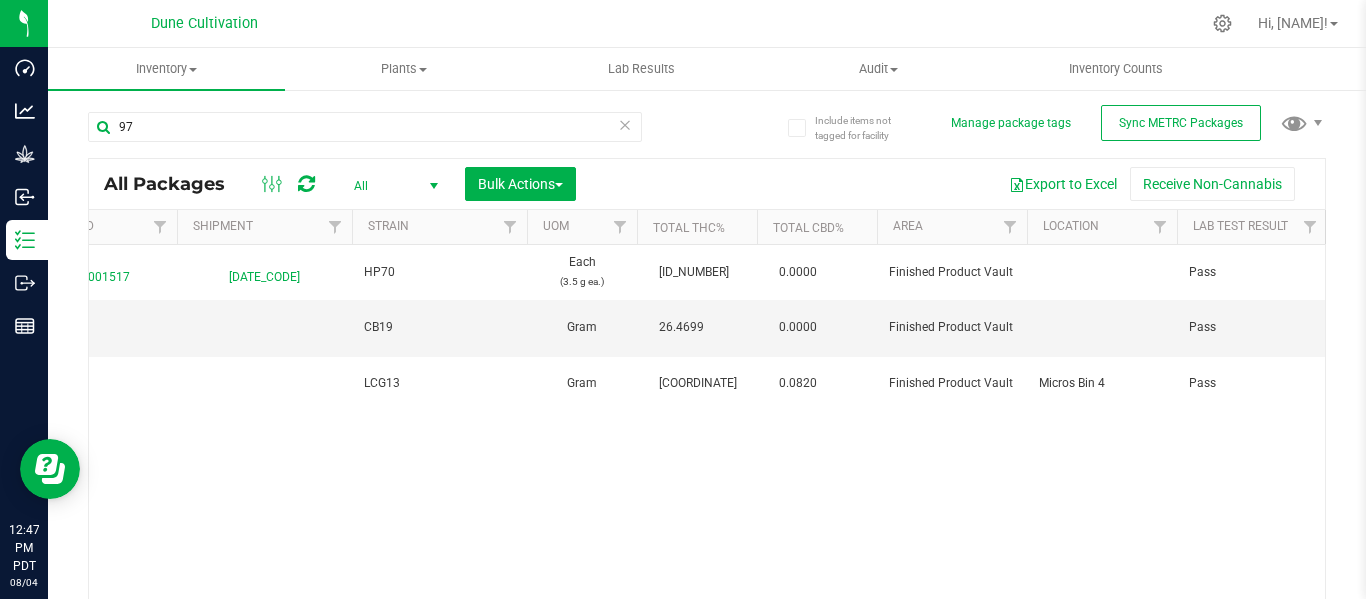 type on "9" 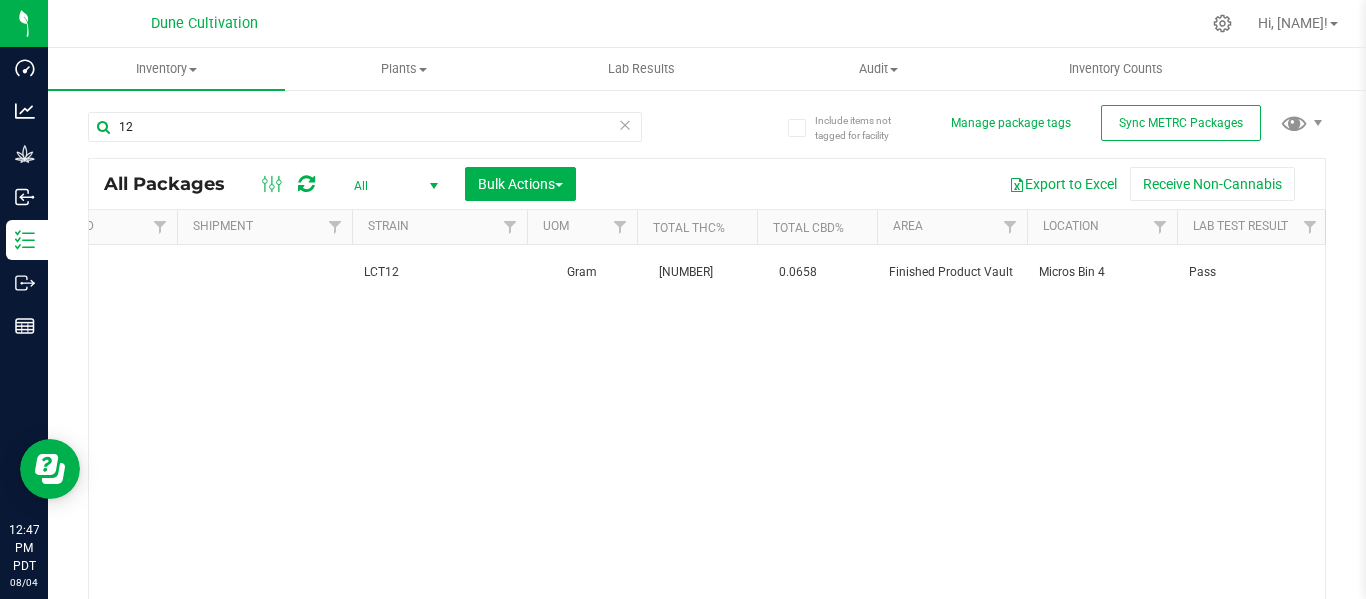 type on "1" 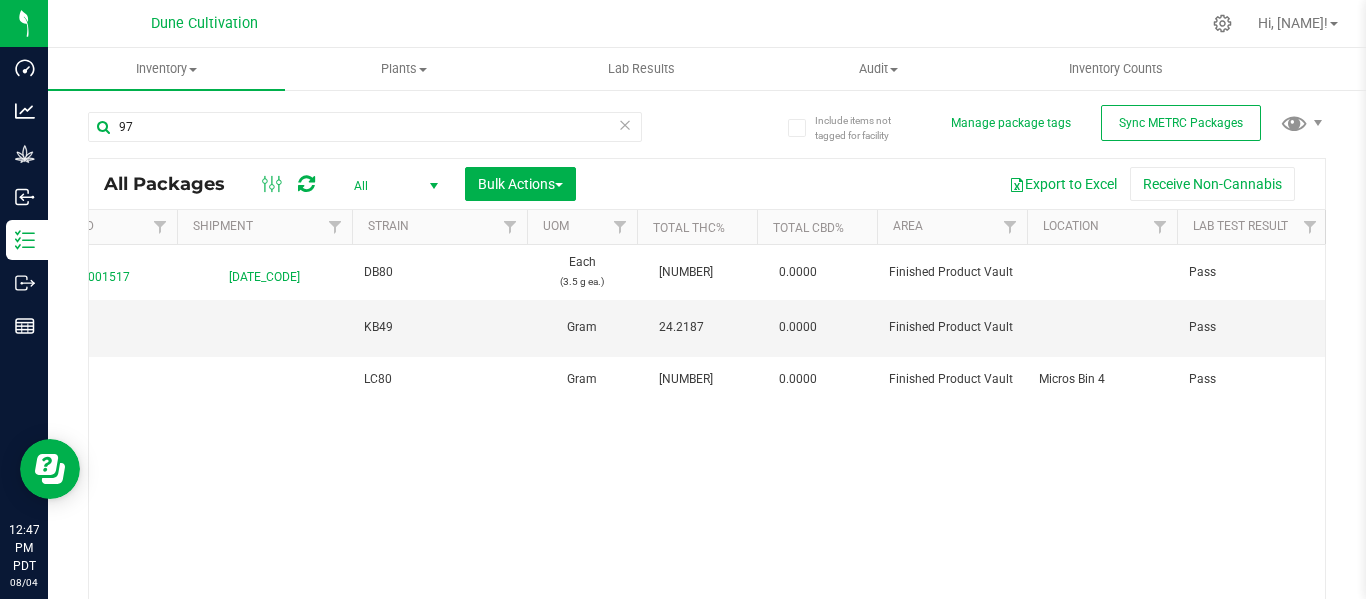 type on "9" 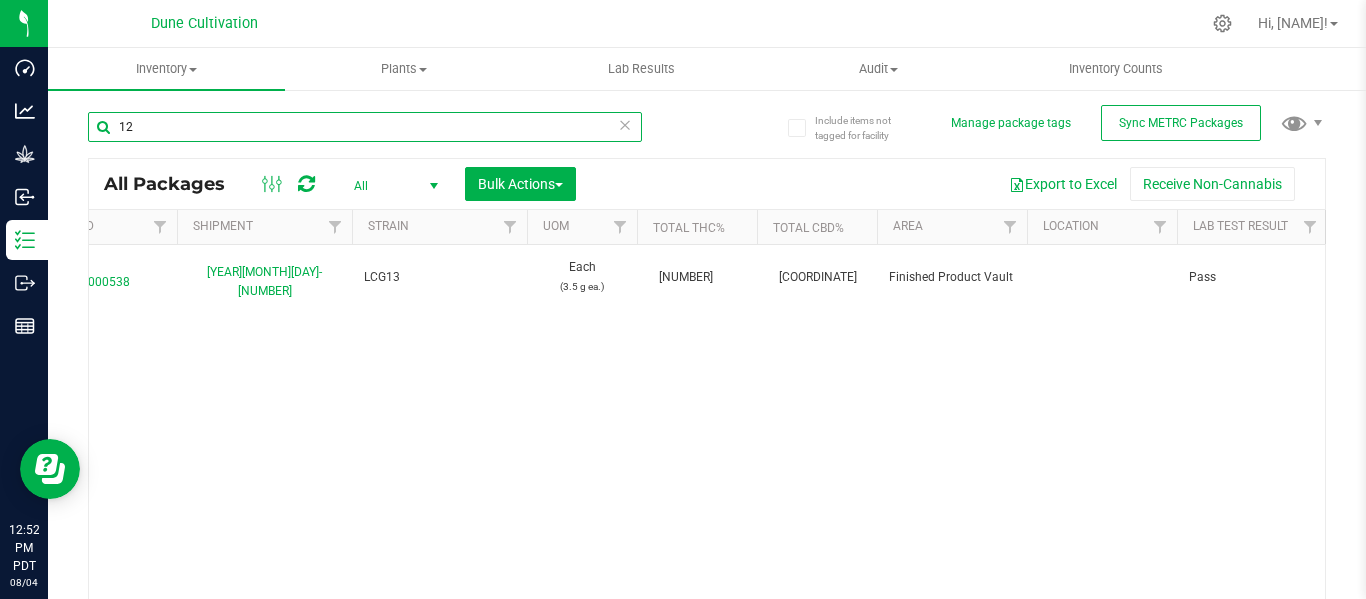 type on "1" 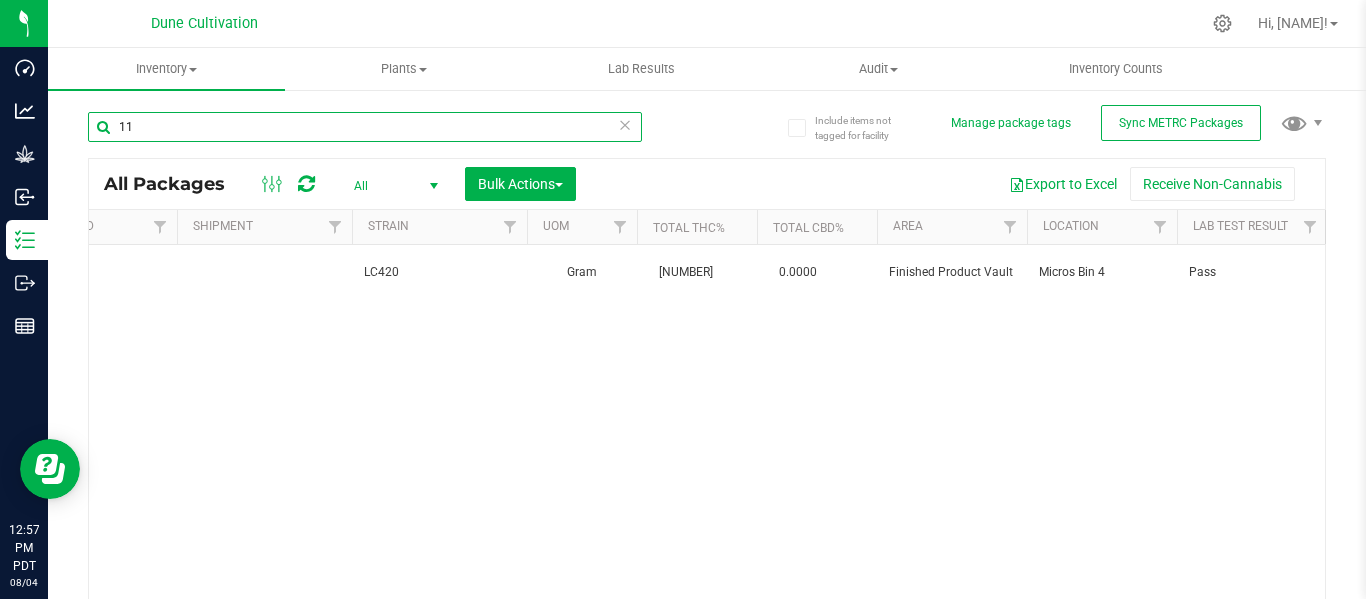 type on "1" 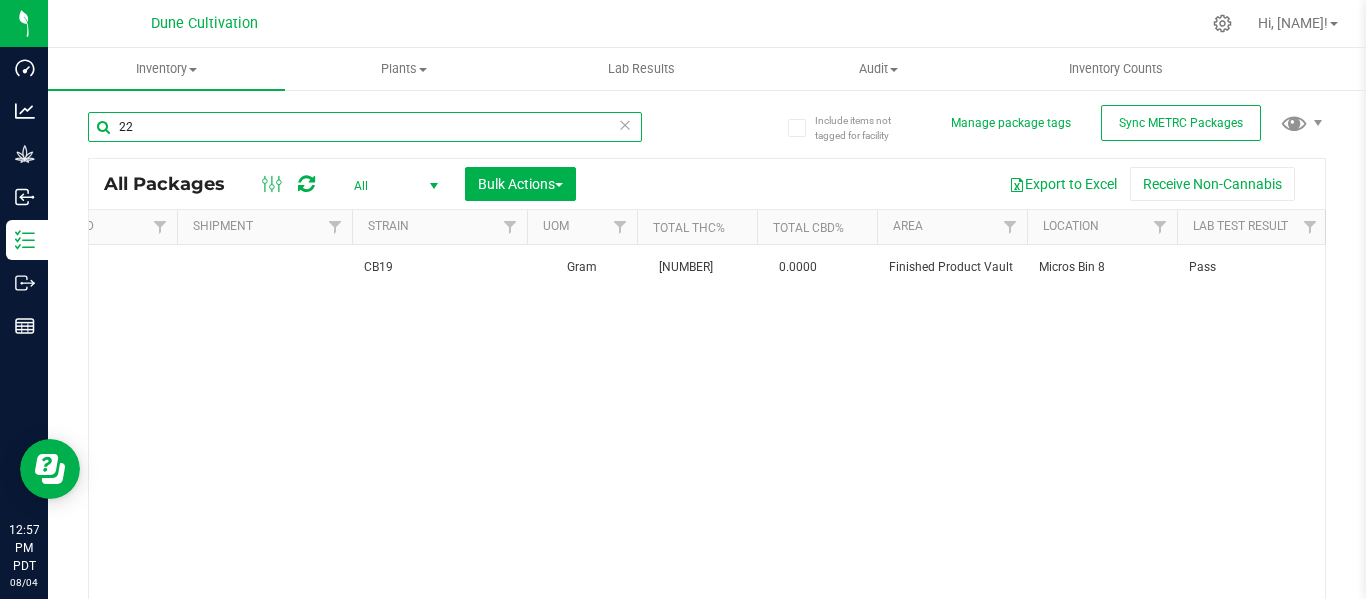 type on "2" 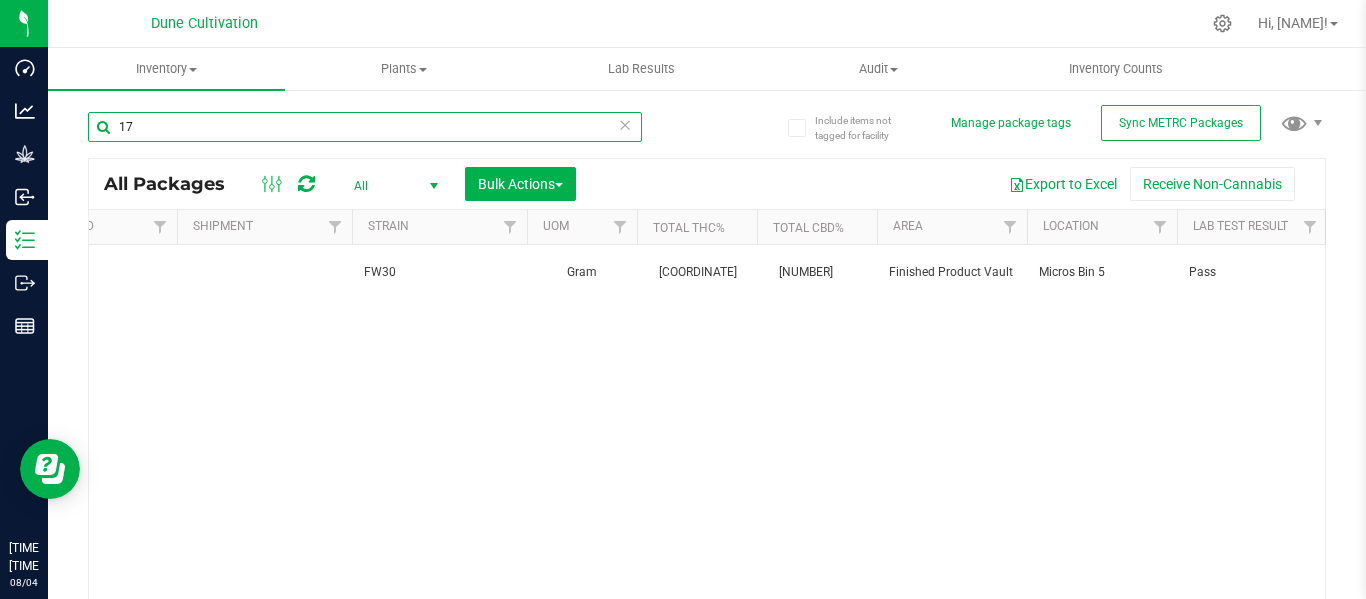 type on "1" 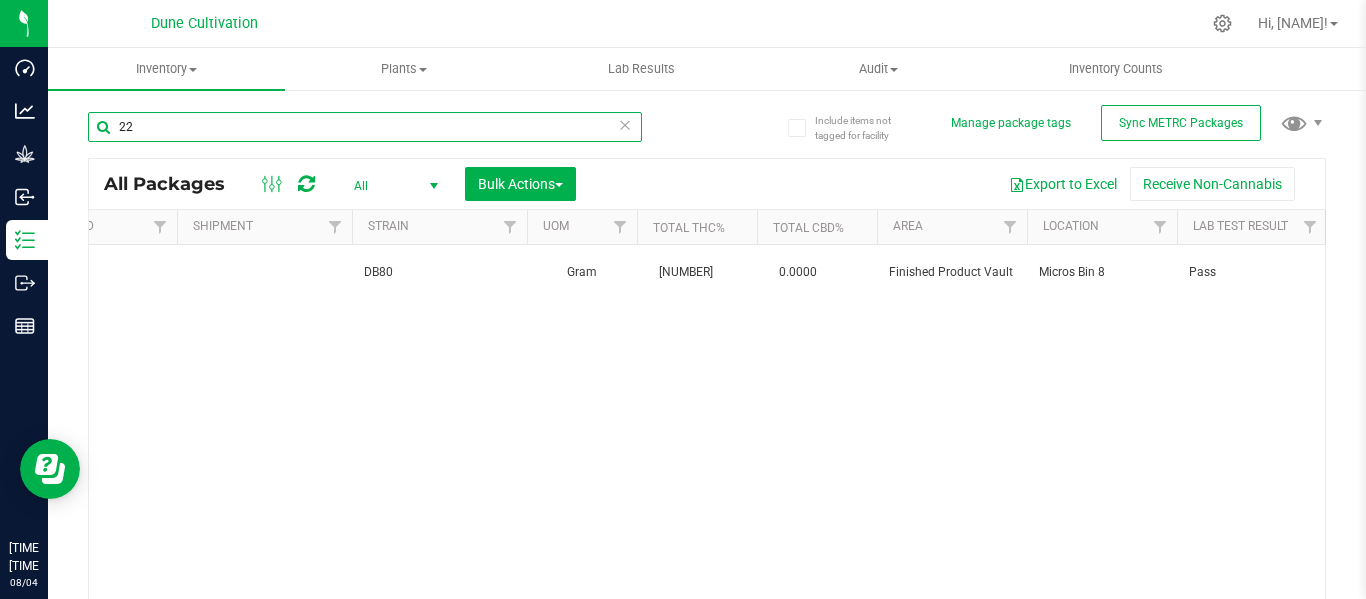 type on "2" 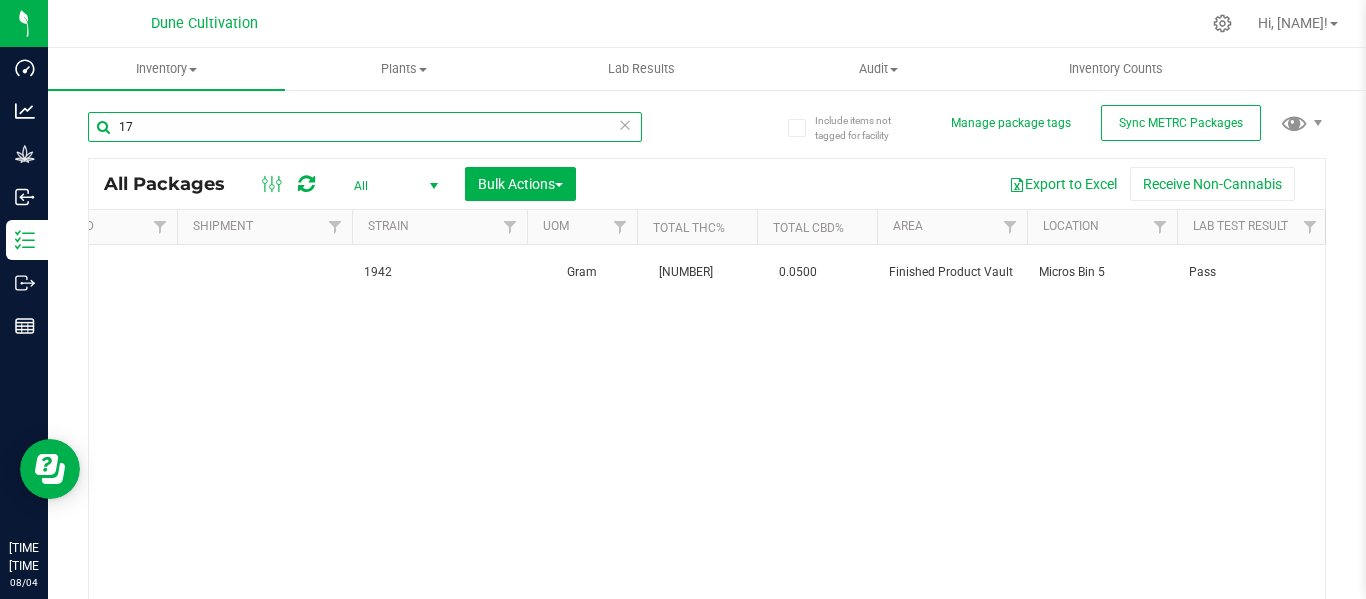 type on "1" 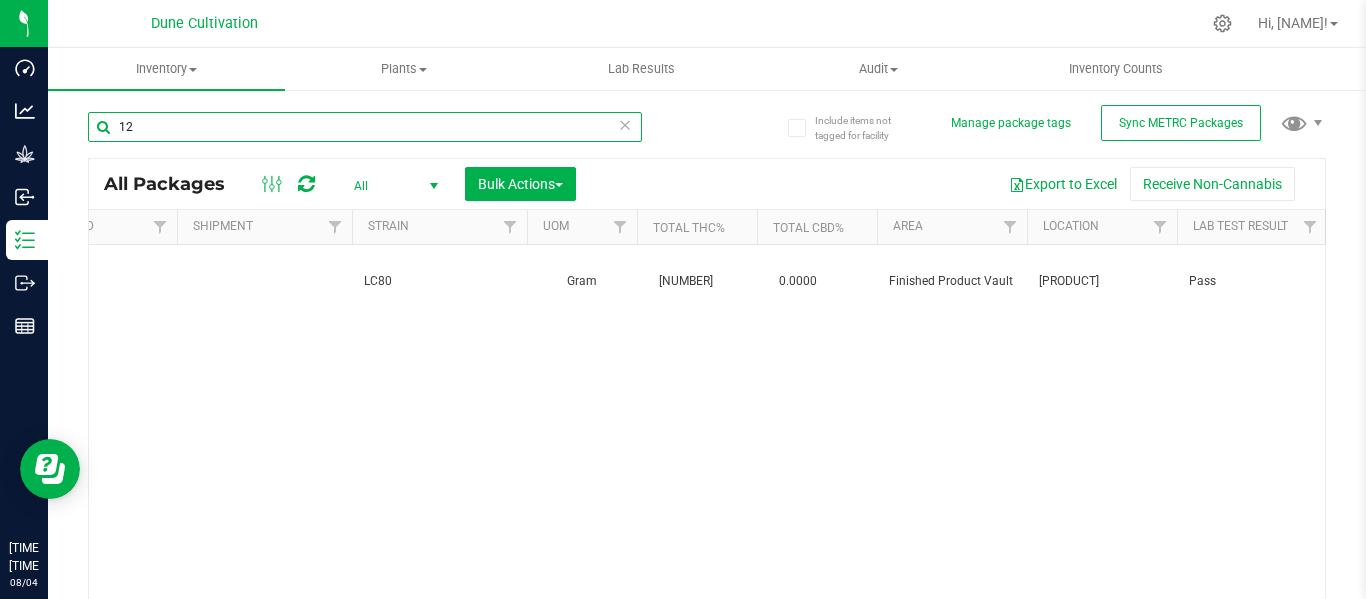 type on "1" 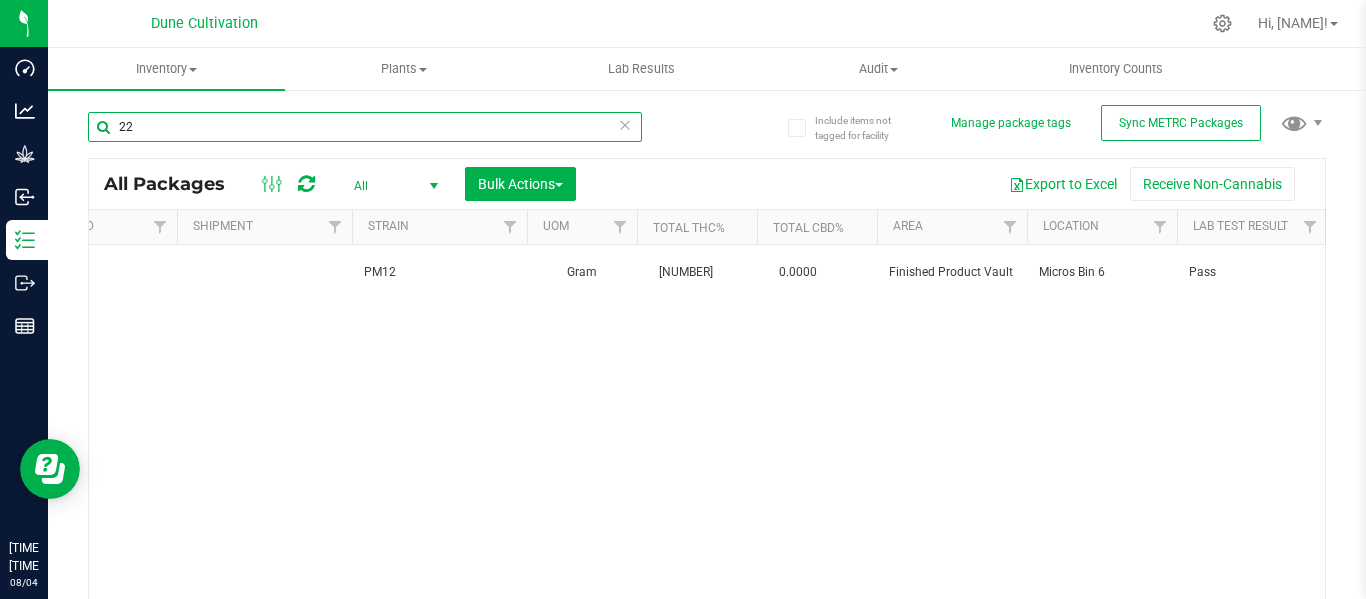type on "2" 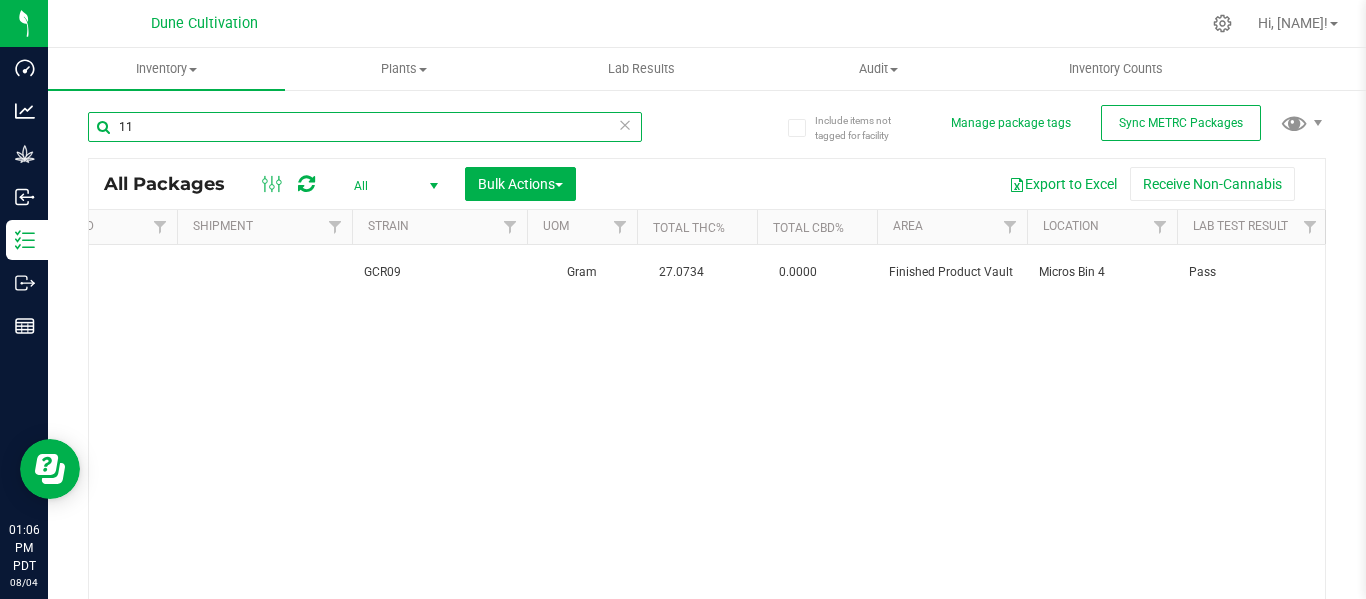 type on "1" 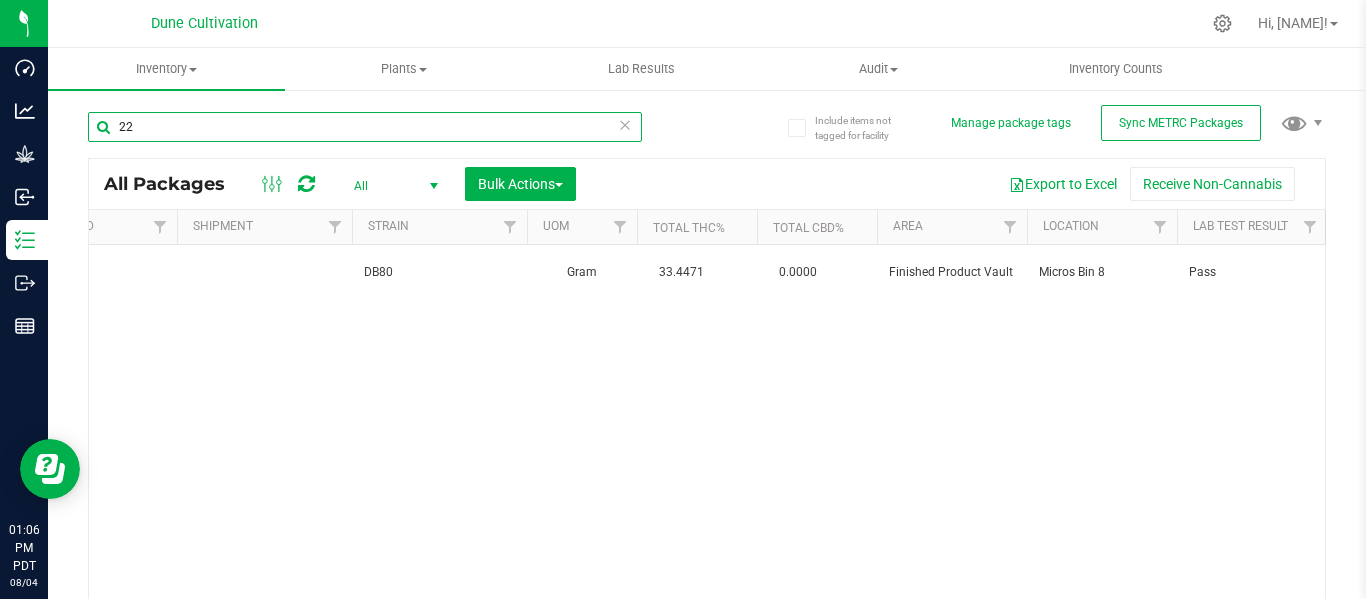 type on "2" 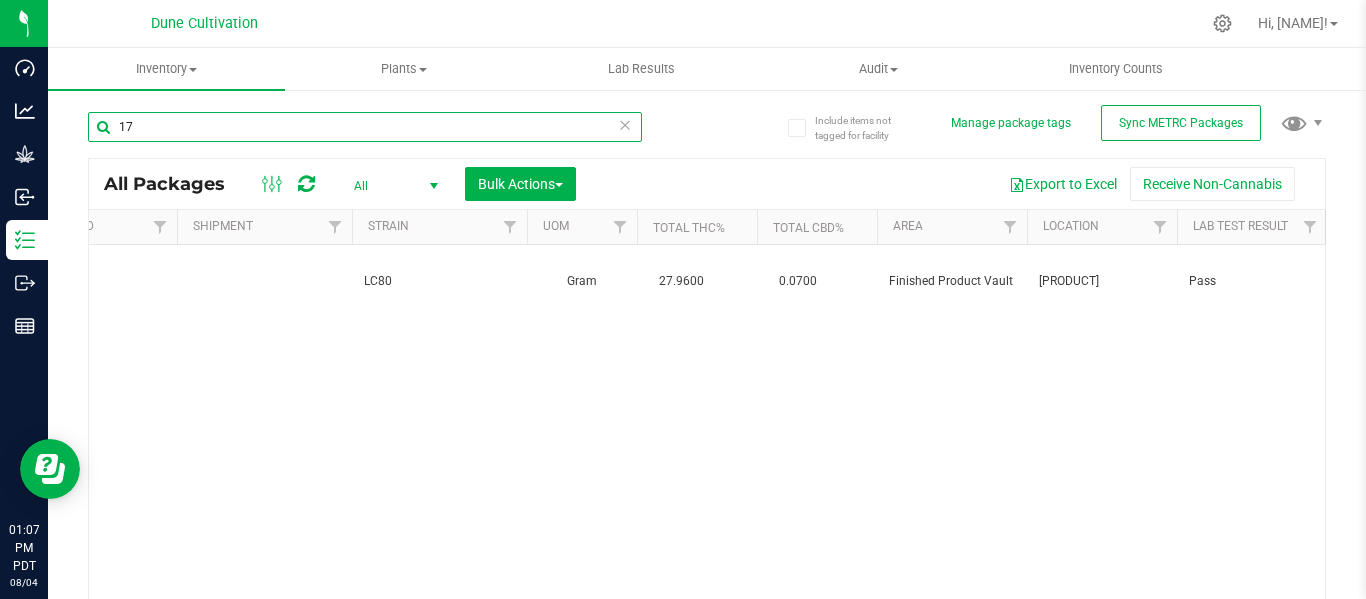 type on "1" 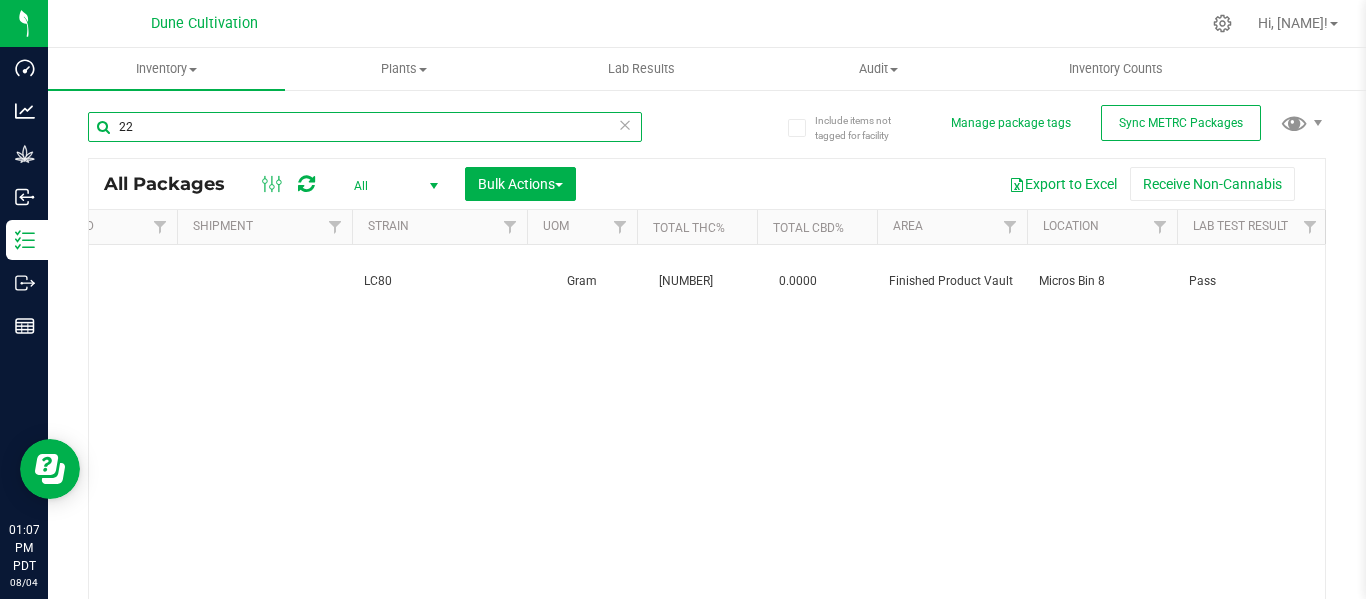 type on "2" 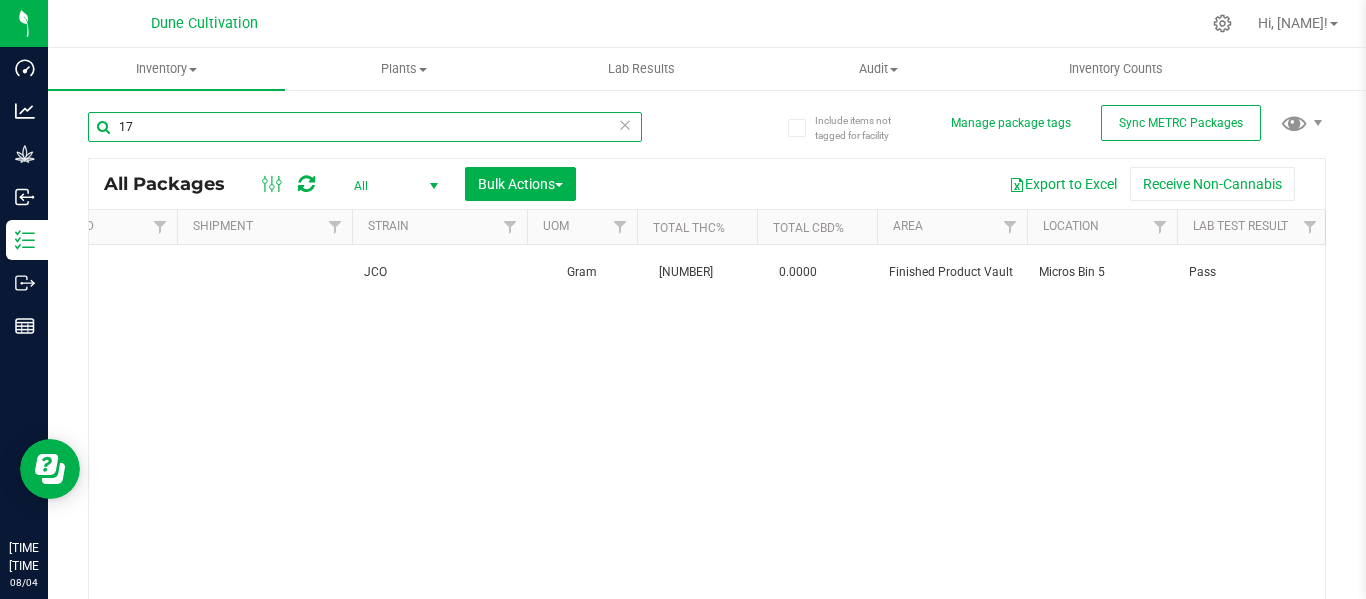 type on "1" 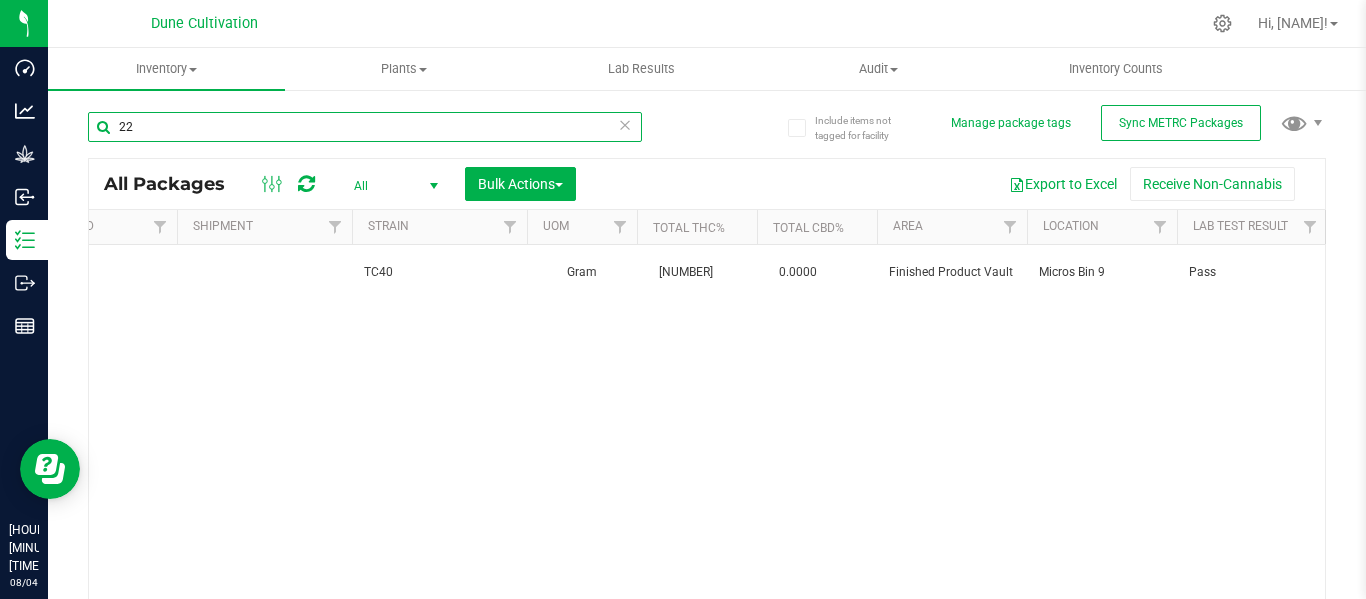 type on "2" 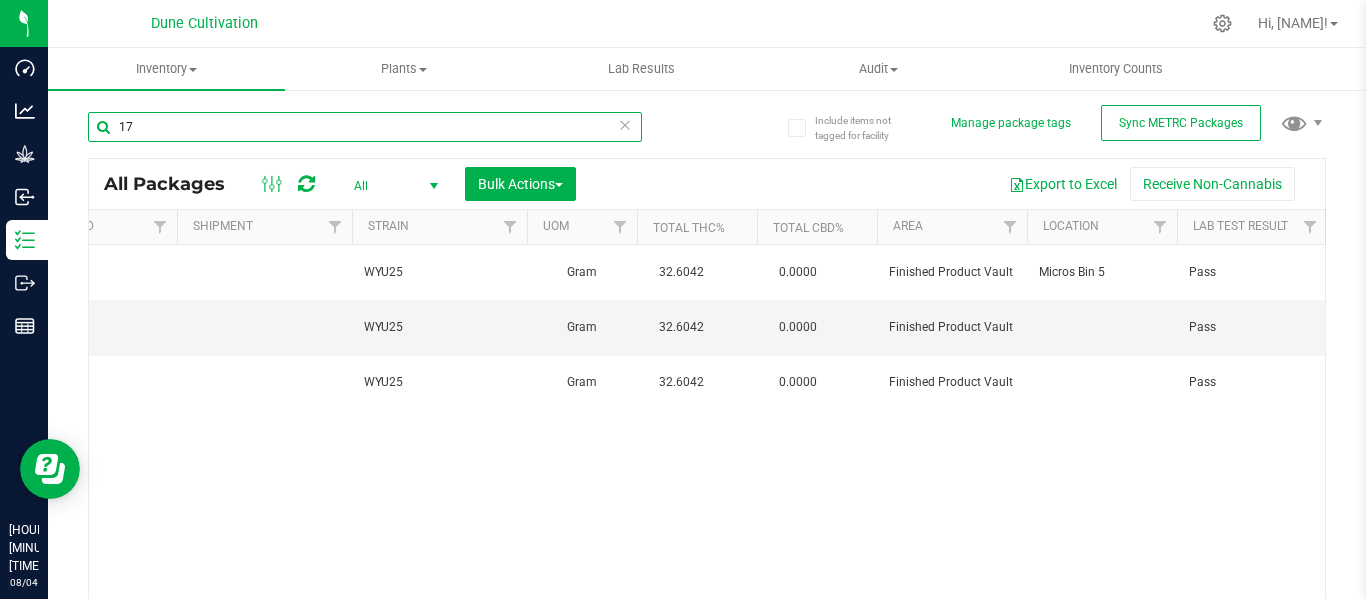 type on "1" 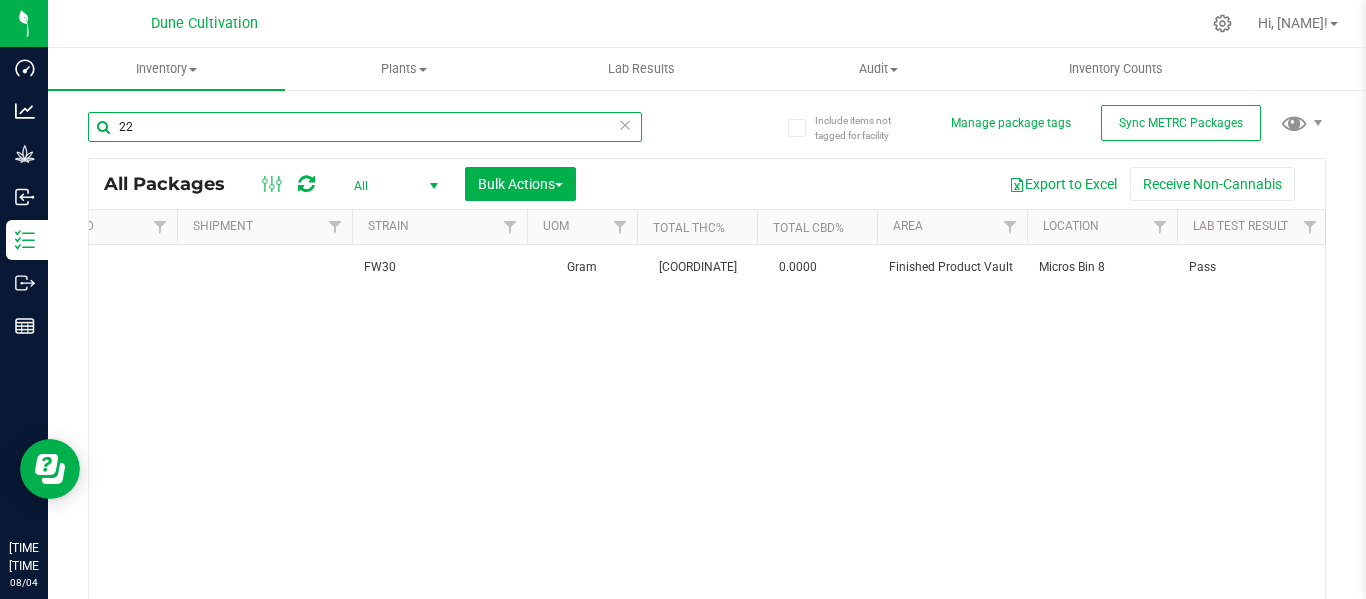 type on "2" 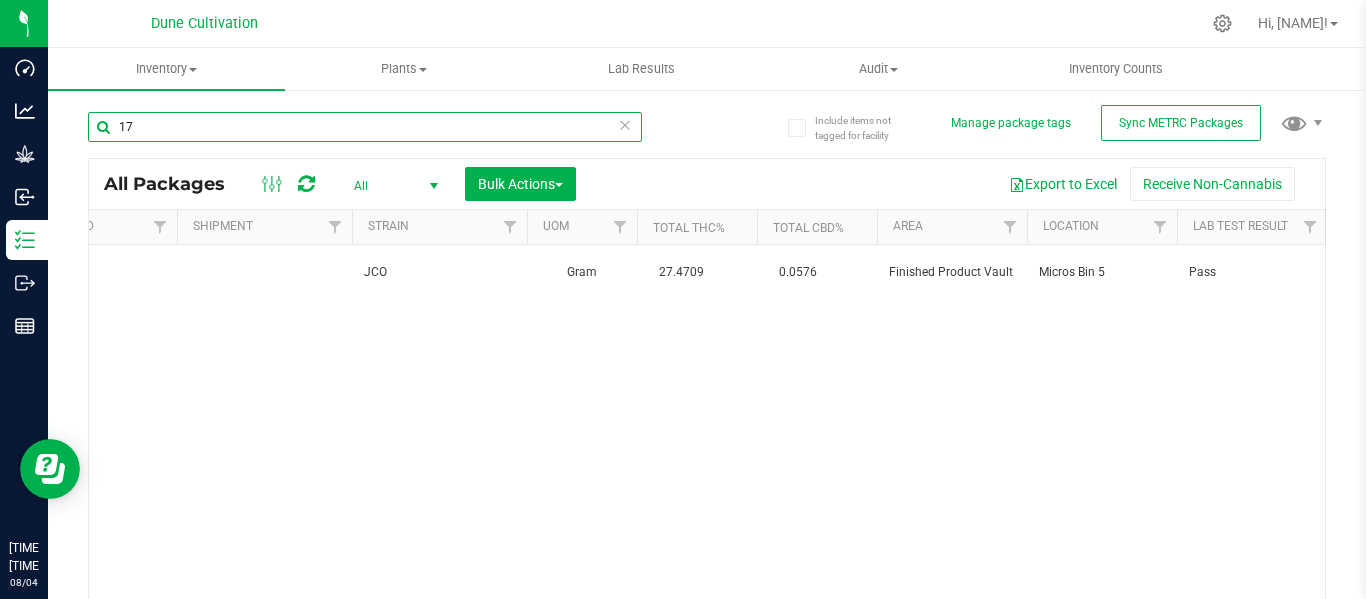 type on "1" 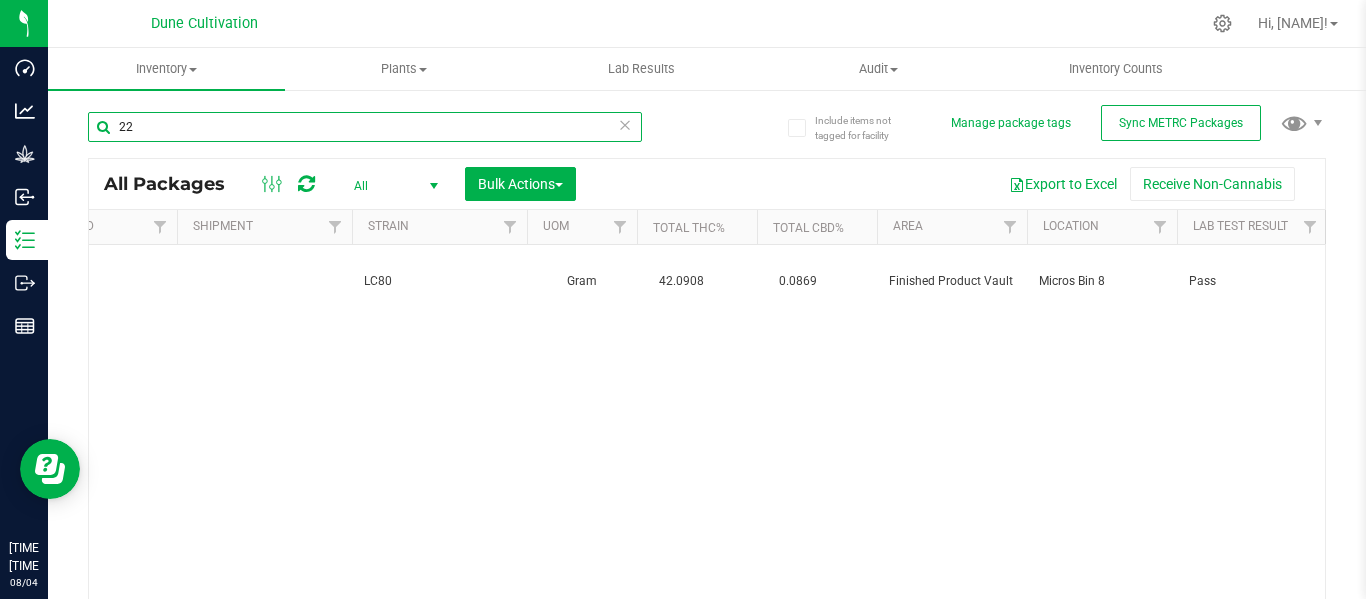 type on "2" 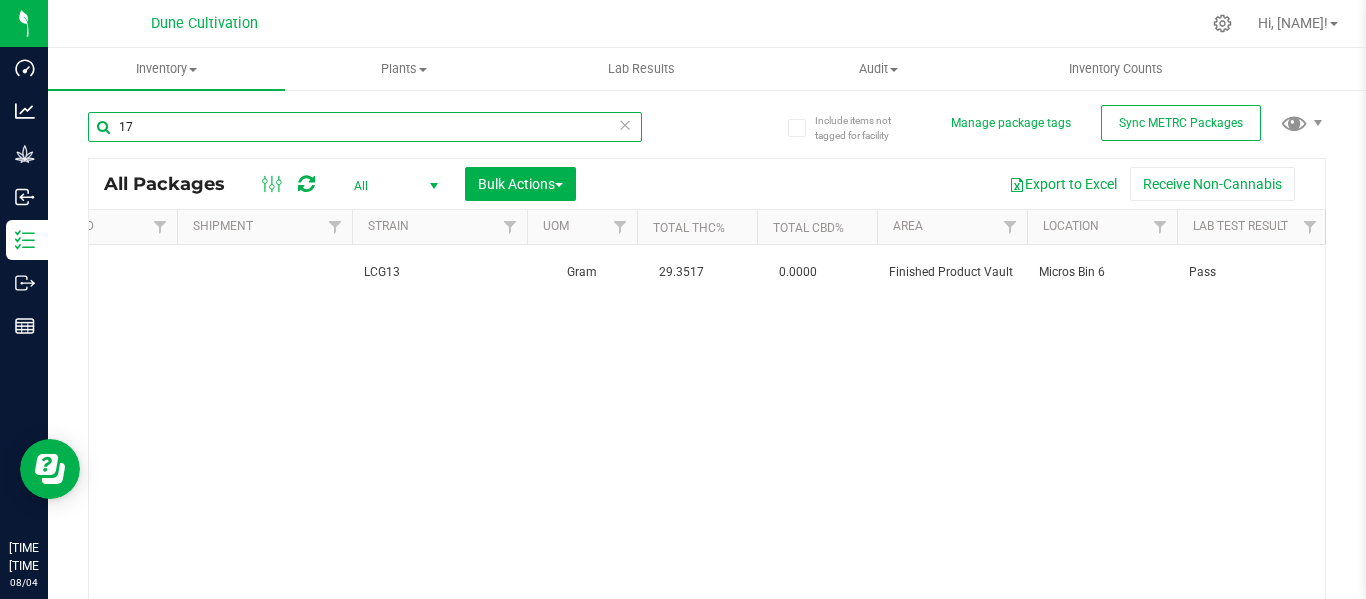 type on "1" 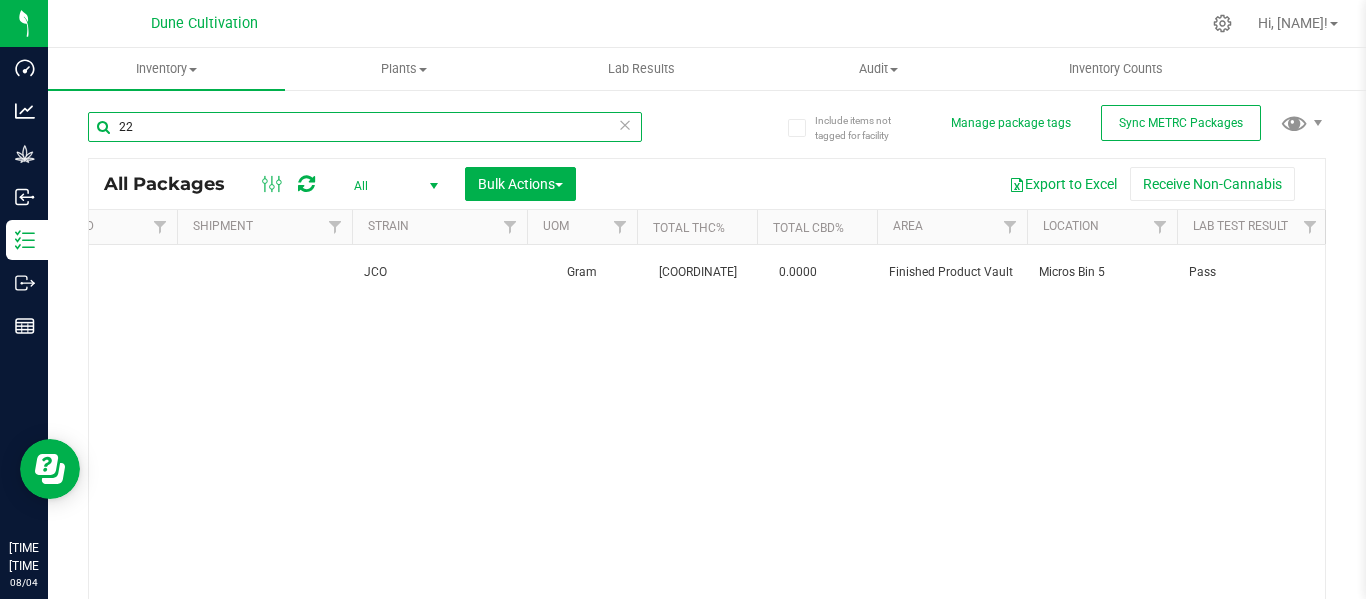 type on "2" 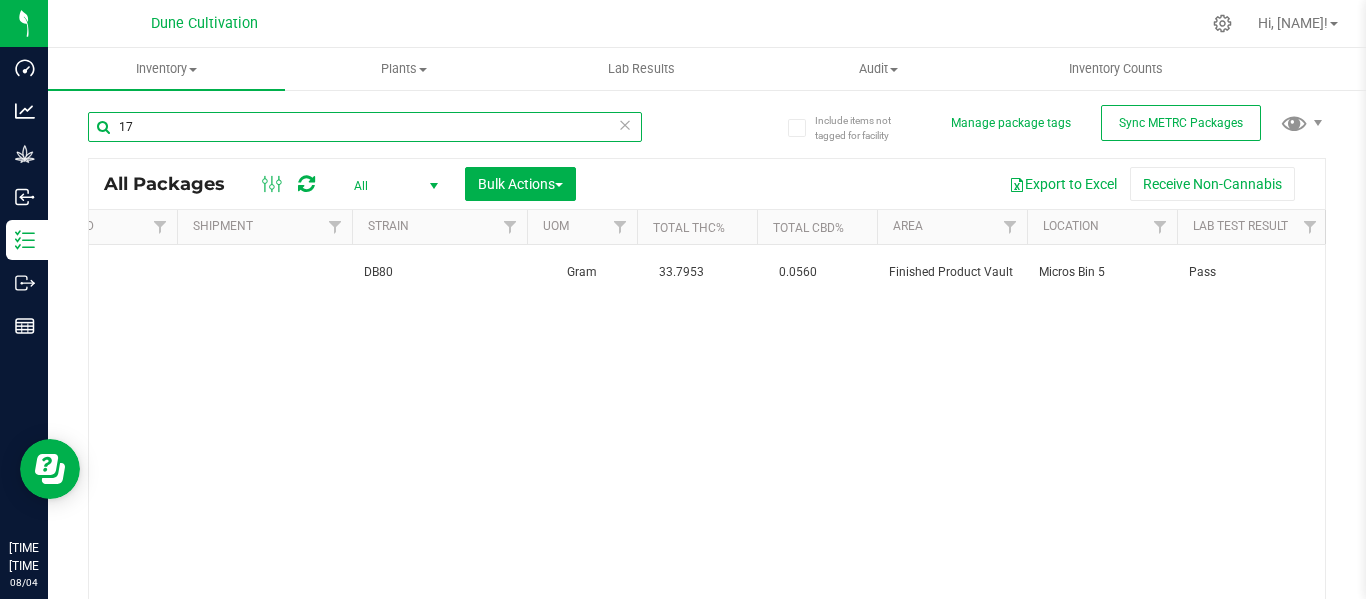 type on "1" 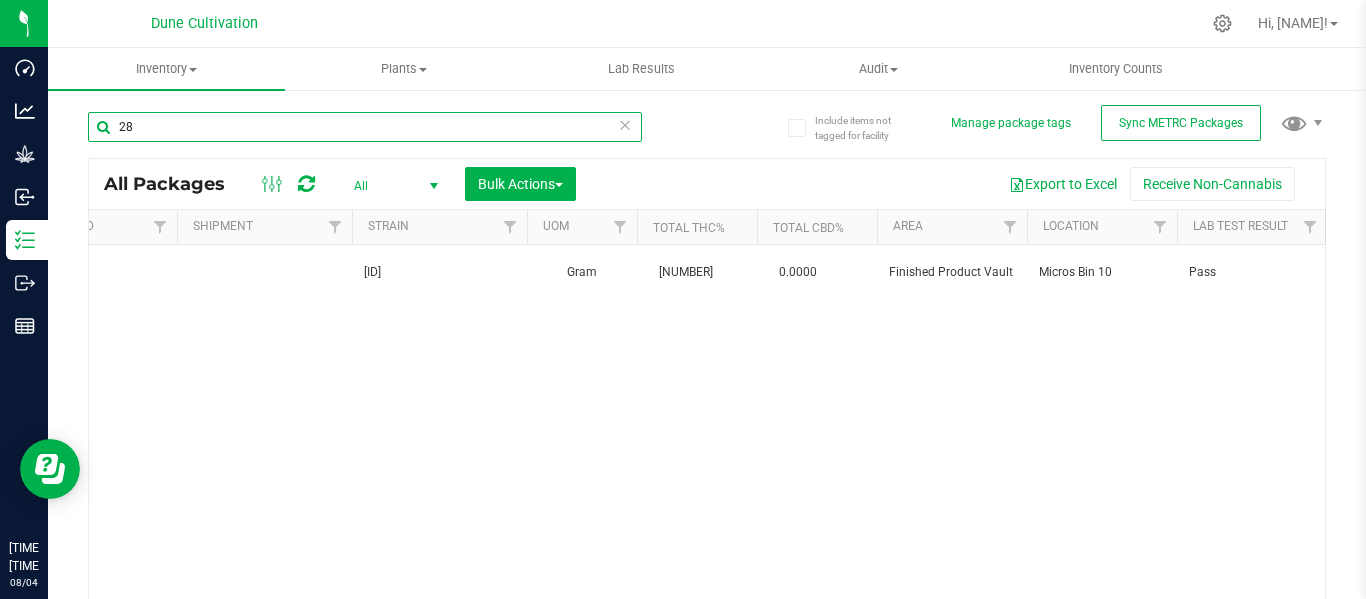type on "2" 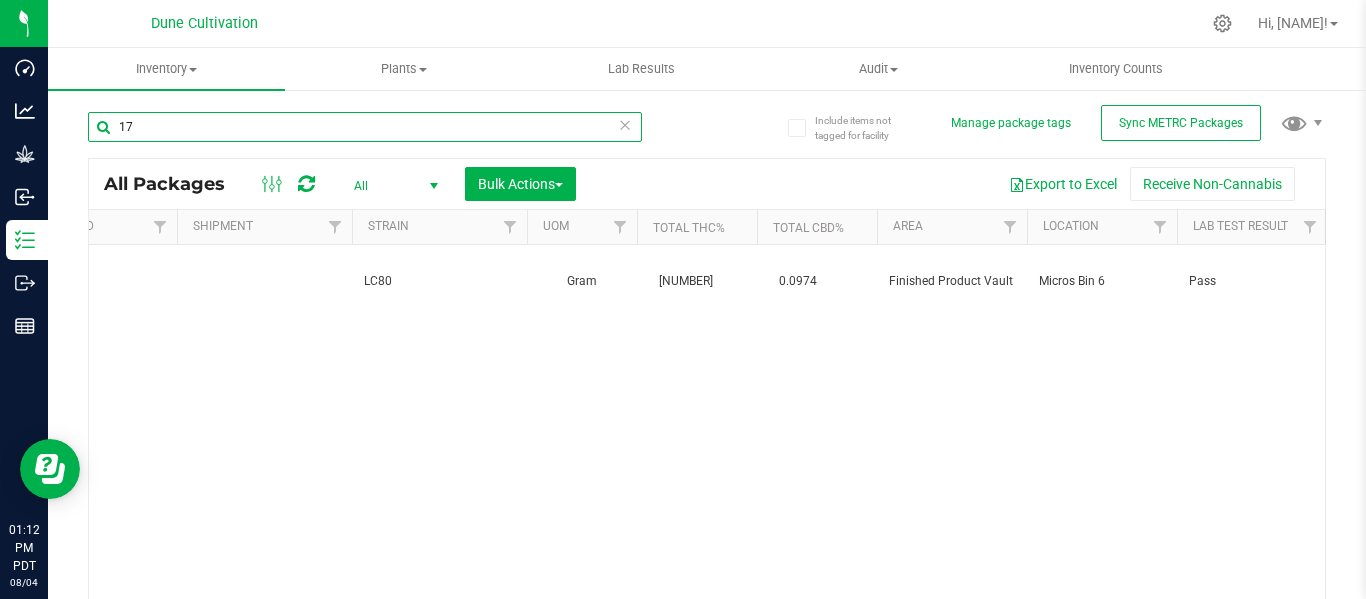type on "1" 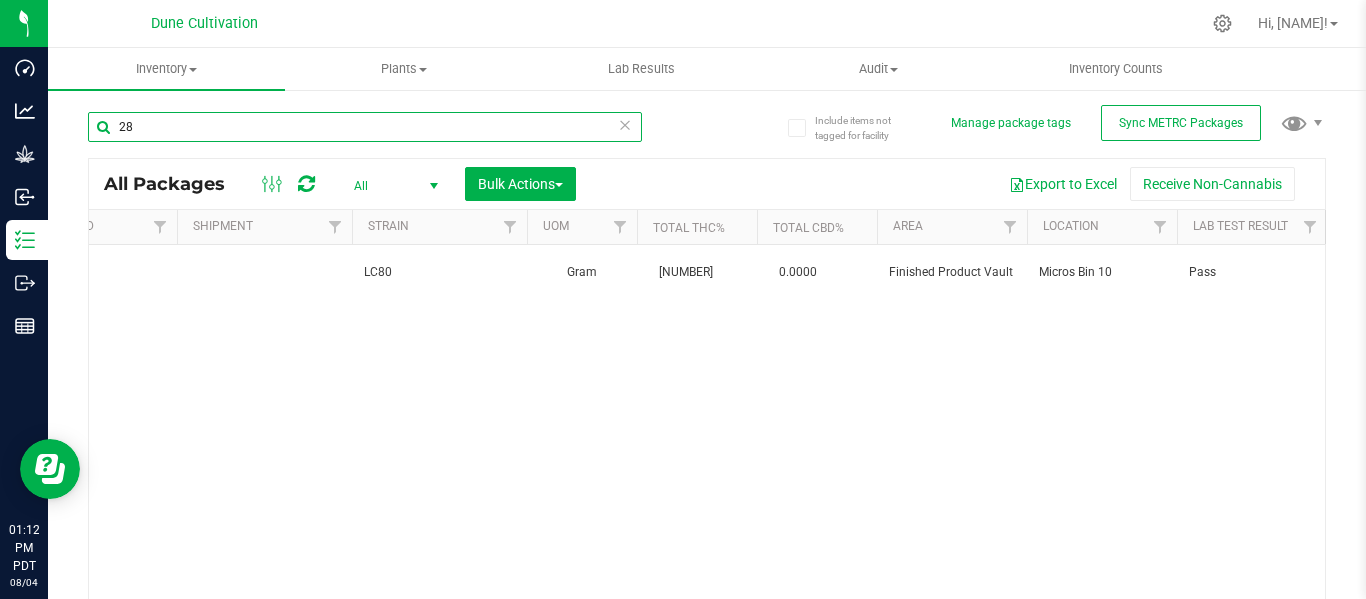 type on "2" 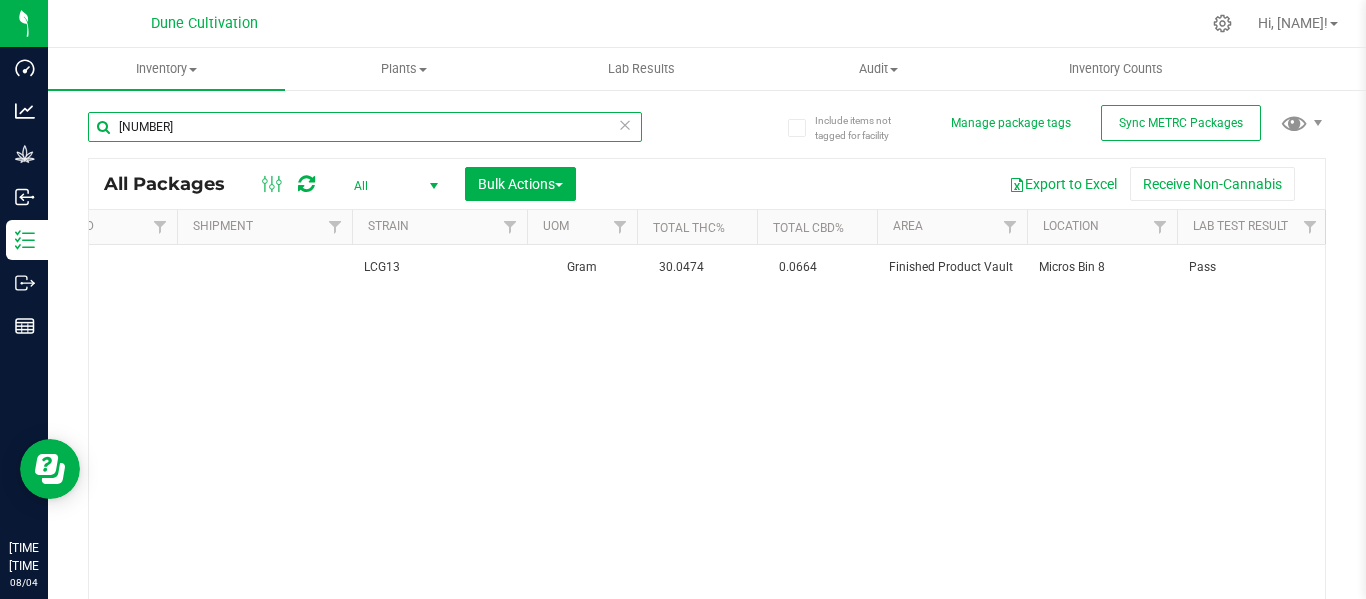 type on "[NUMBER]" 